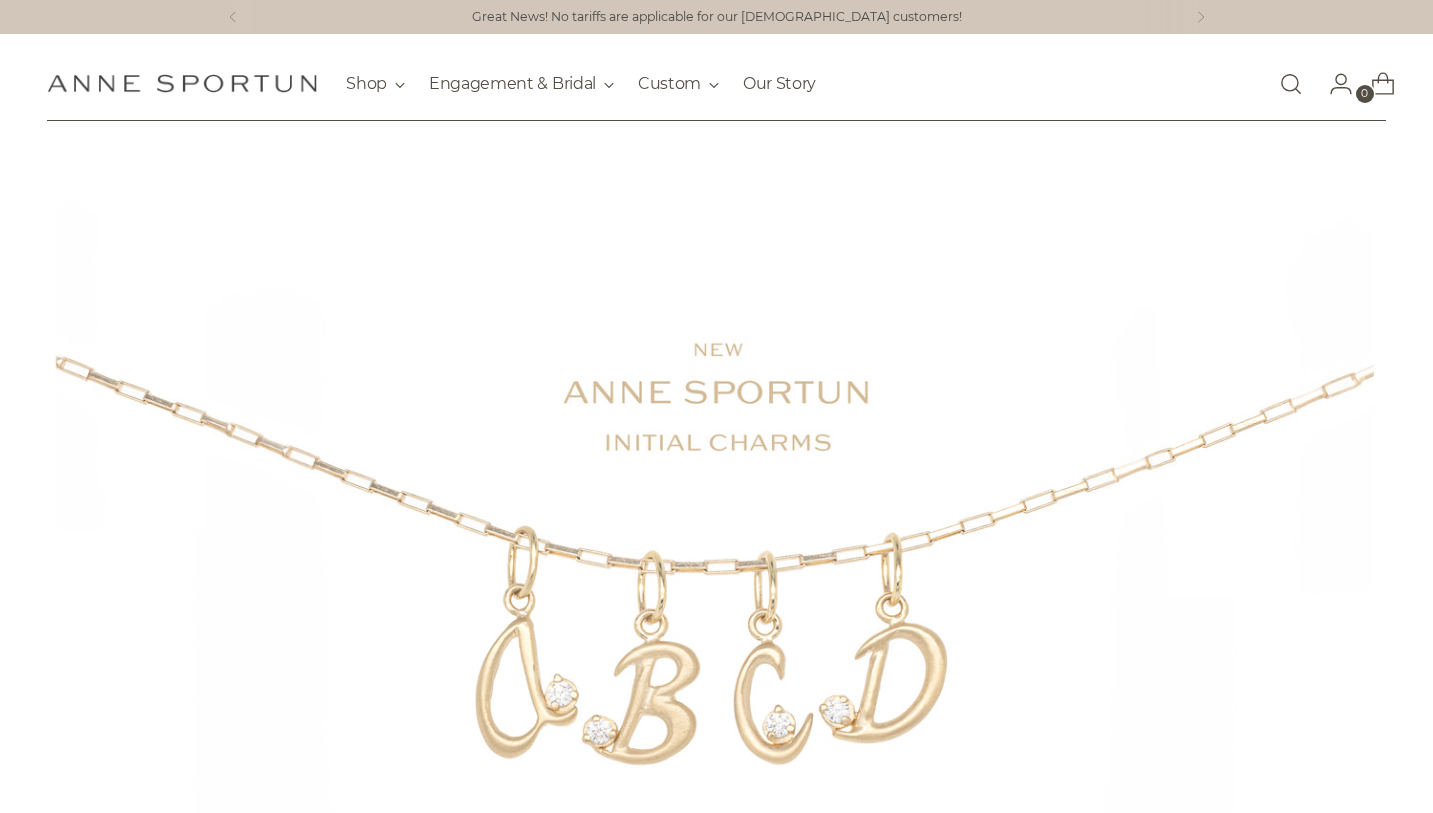 scroll, scrollTop: 0, scrollLeft: 0, axis: both 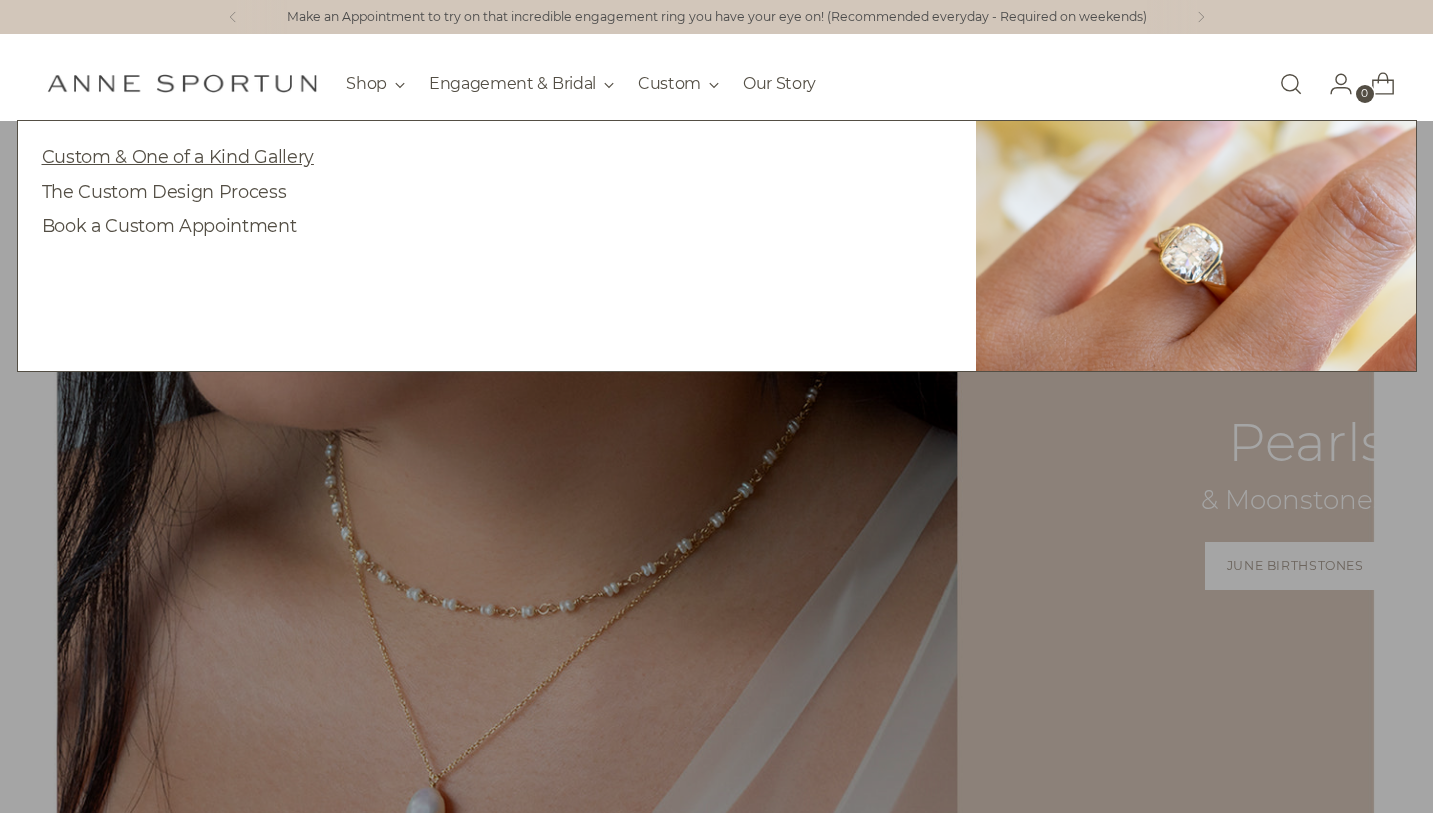 click on "Custom & One of a Kind Gallery" at bounding box center [178, 156] 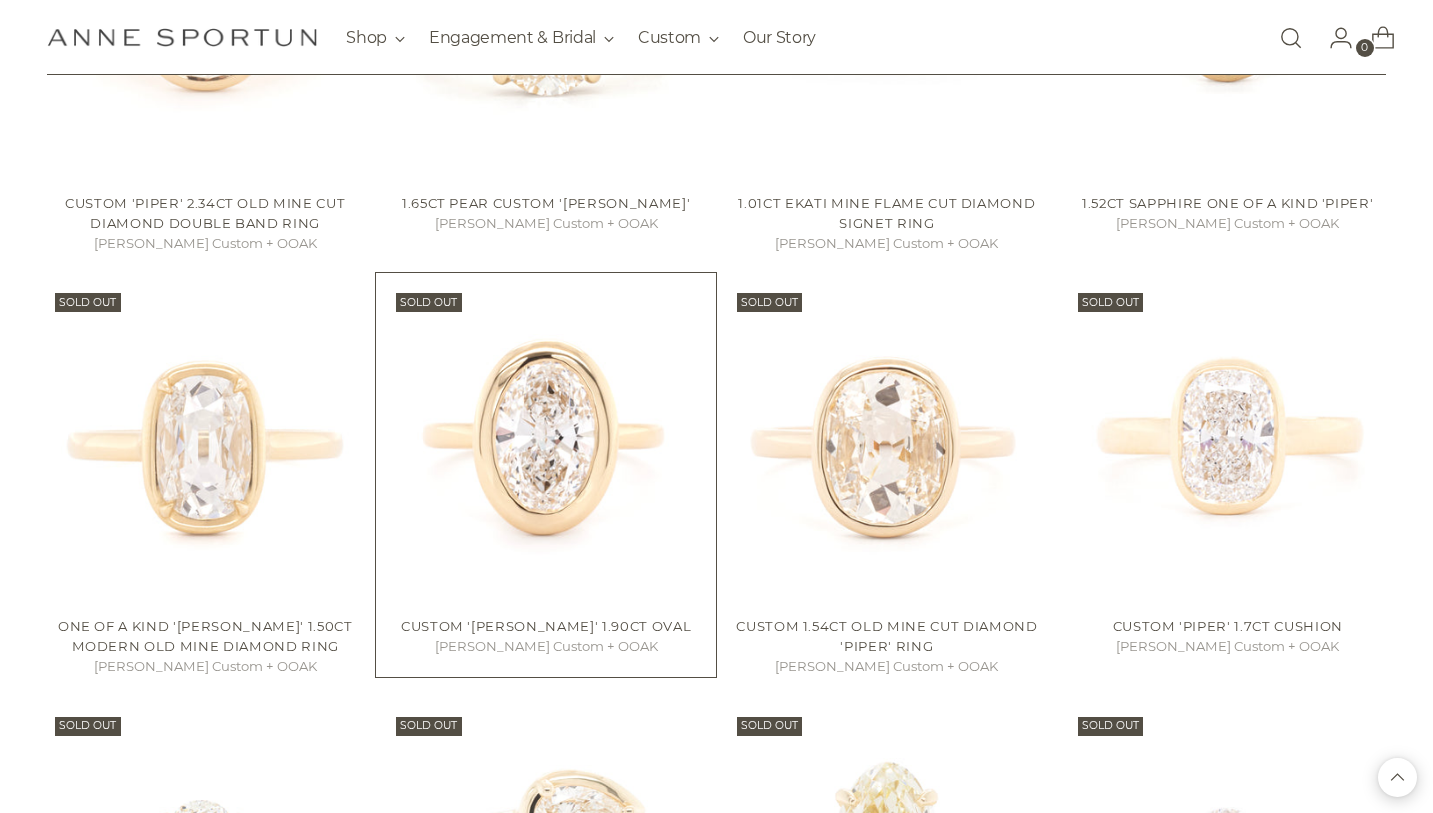 scroll, scrollTop: 1111, scrollLeft: 0, axis: vertical 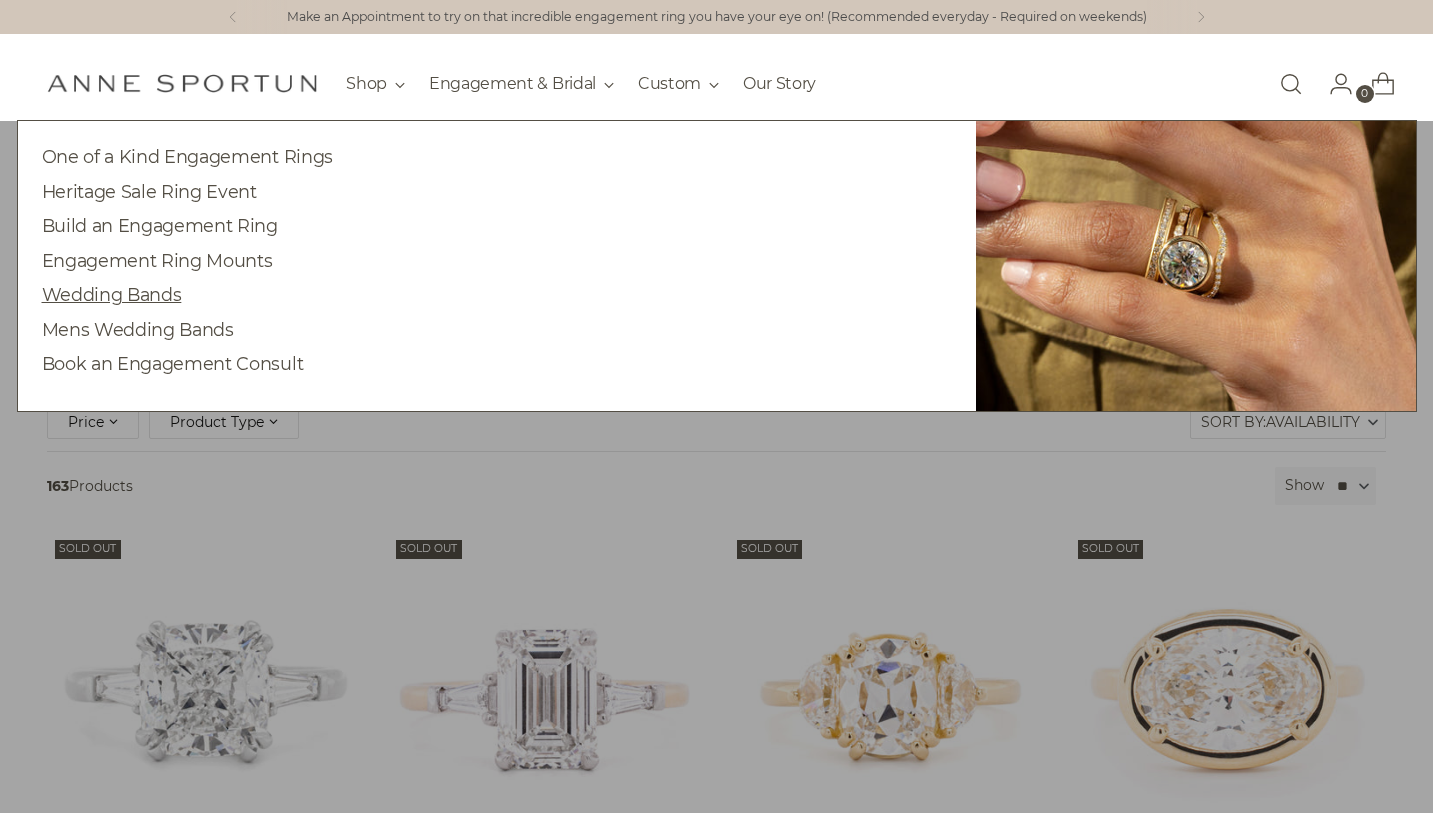 click on "Wedding Bands" at bounding box center (112, 294) 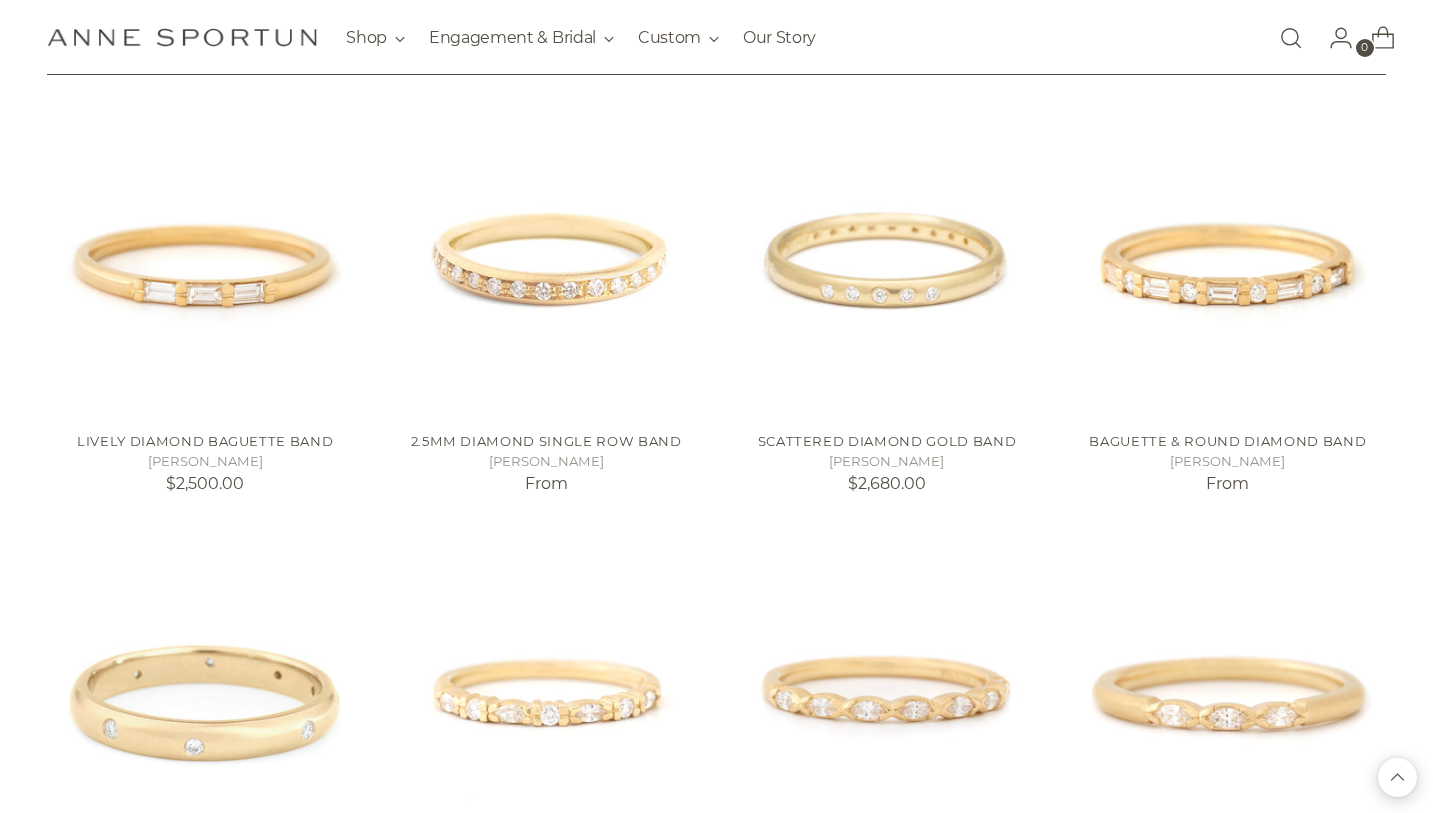 scroll, scrollTop: 1705, scrollLeft: 0, axis: vertical 